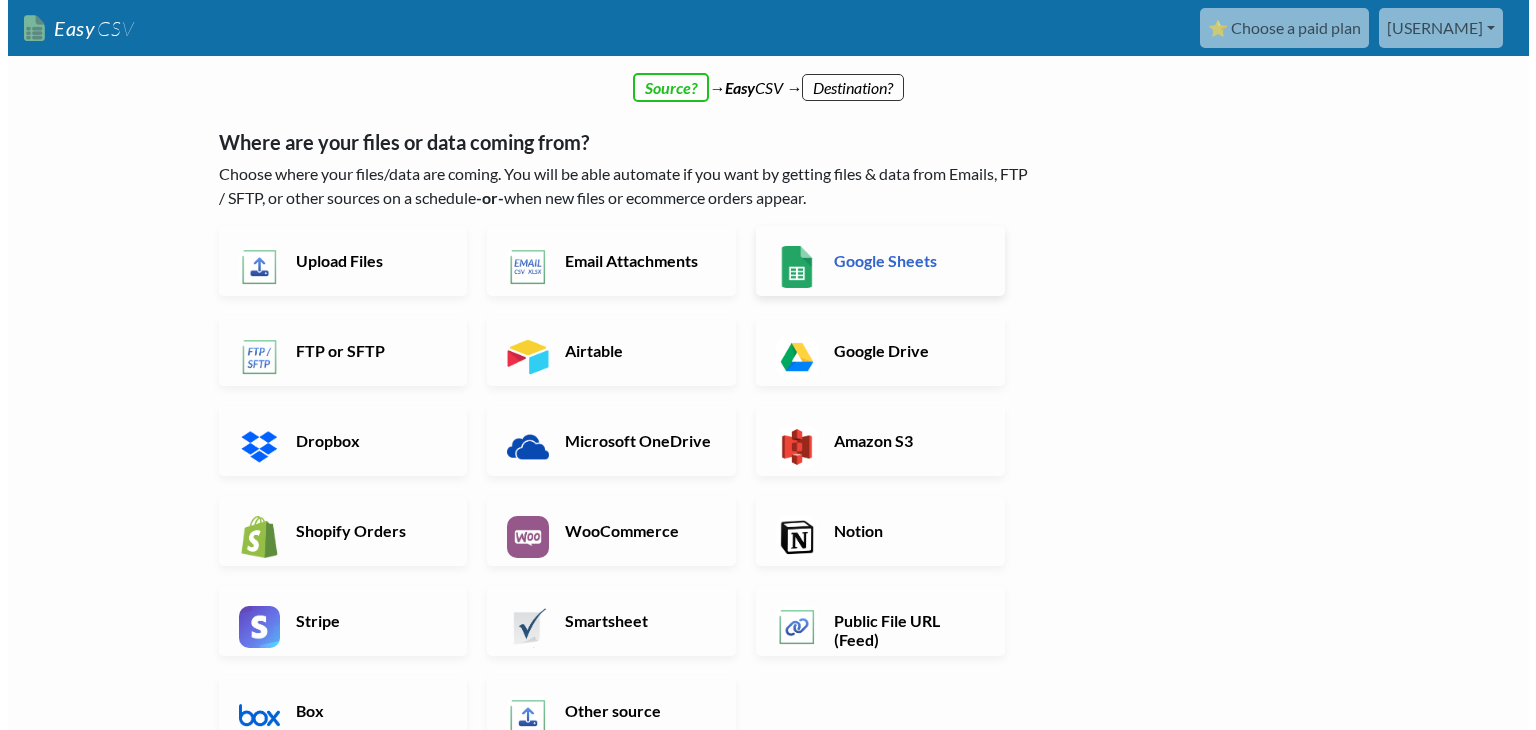 scroll, scrollTop: 0, scrollLeft: 0, axis: both 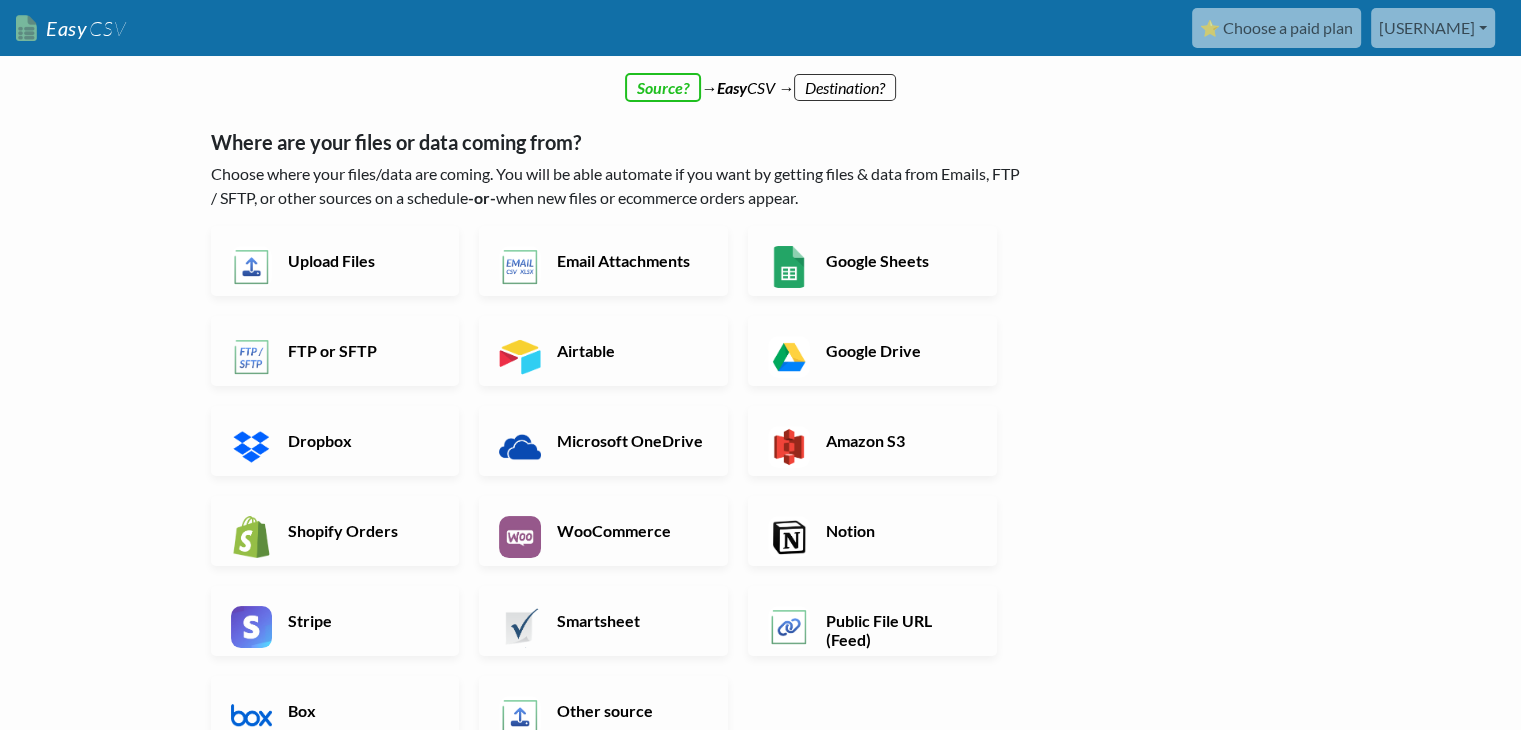 click on "Easy CSV
⭐ Choose a paid plan
[USERNAME]
[USERNAME]
All Flows
All CSV Generators
Business & Plan Info
Manage Users
My Account
Connected Apps
Connect Salesforce
Connect Pipedrive
Connect Zapier
Connect Shopify
Connect Dropbox
Connect Box.net
Connect Microsoft OneDrive
Connect Xero
Connect Notion
Connect Trello
Connect Asana
Help Documentation
Chat with Support
Email Support
Logout" at bounding box center [760, 536] 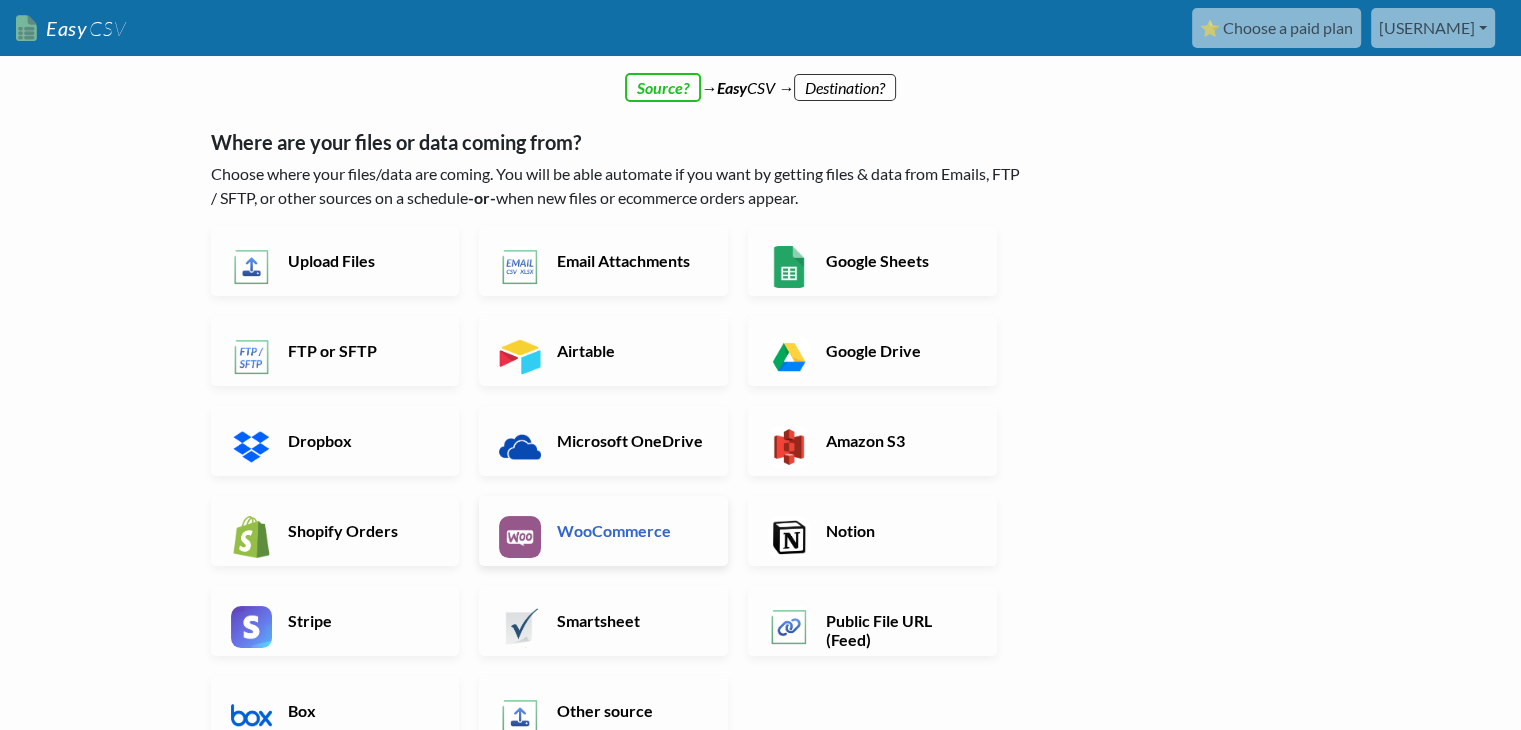 click on "WooCommerce" at bounding box center [603, 531] 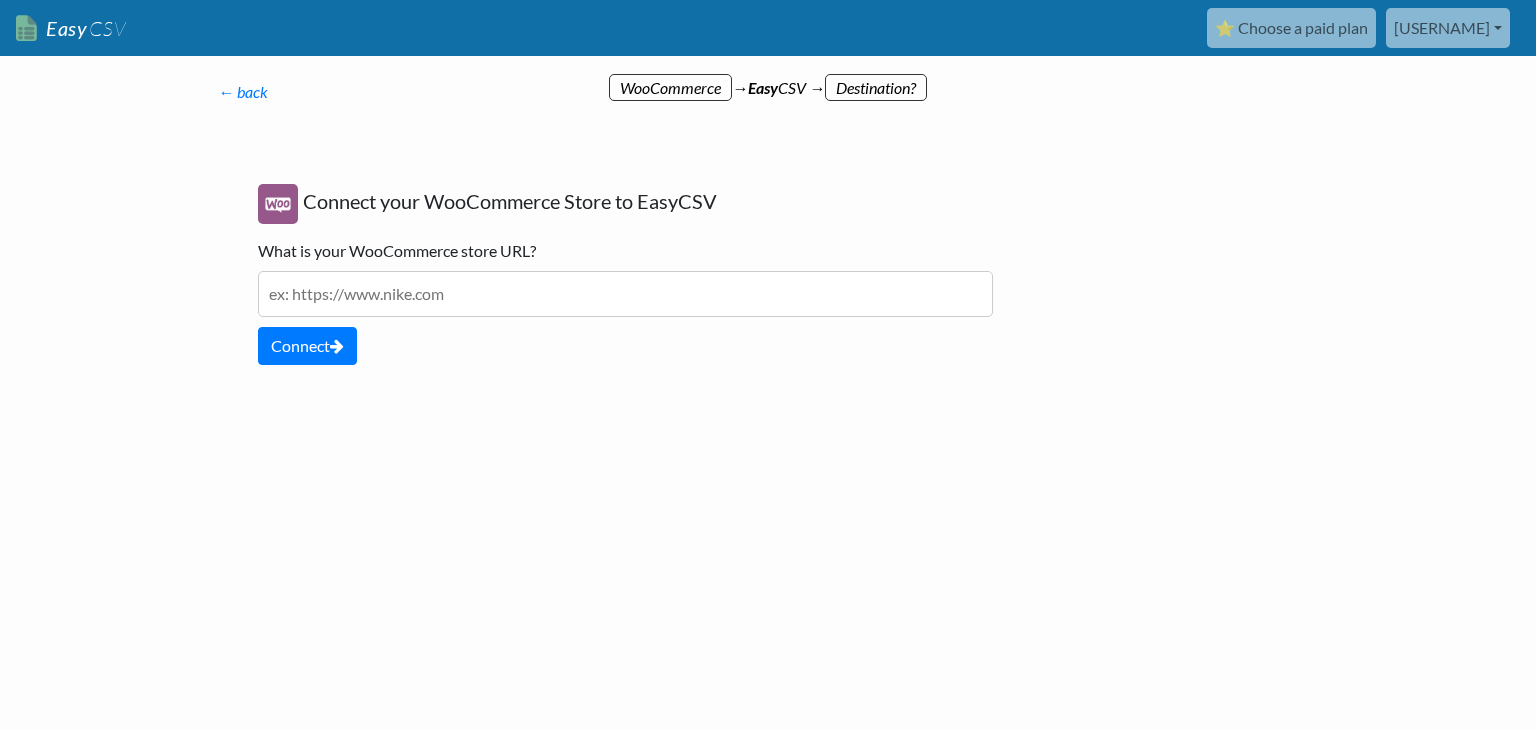 click at bounding box center [625, 294] 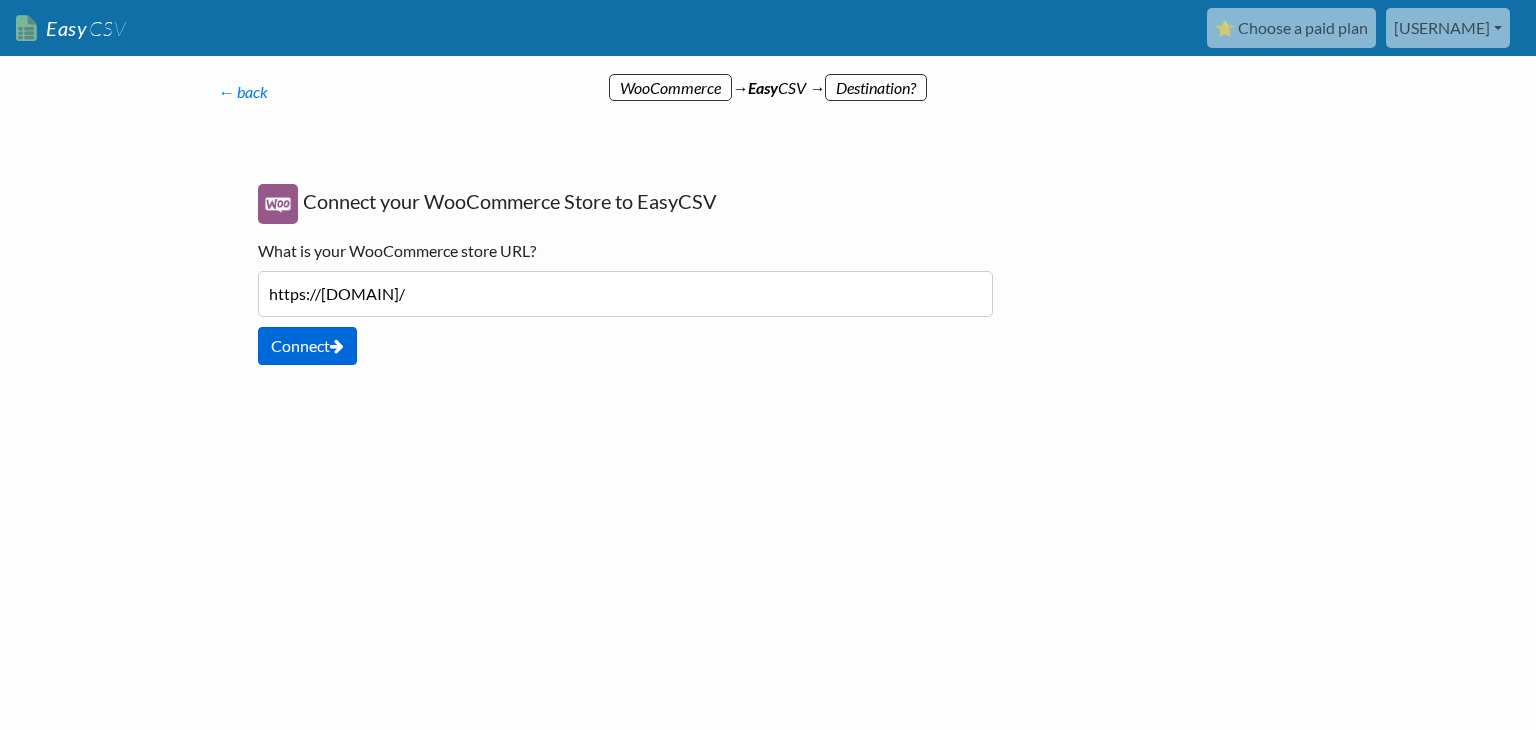 type on "https://ichtariha.com/" 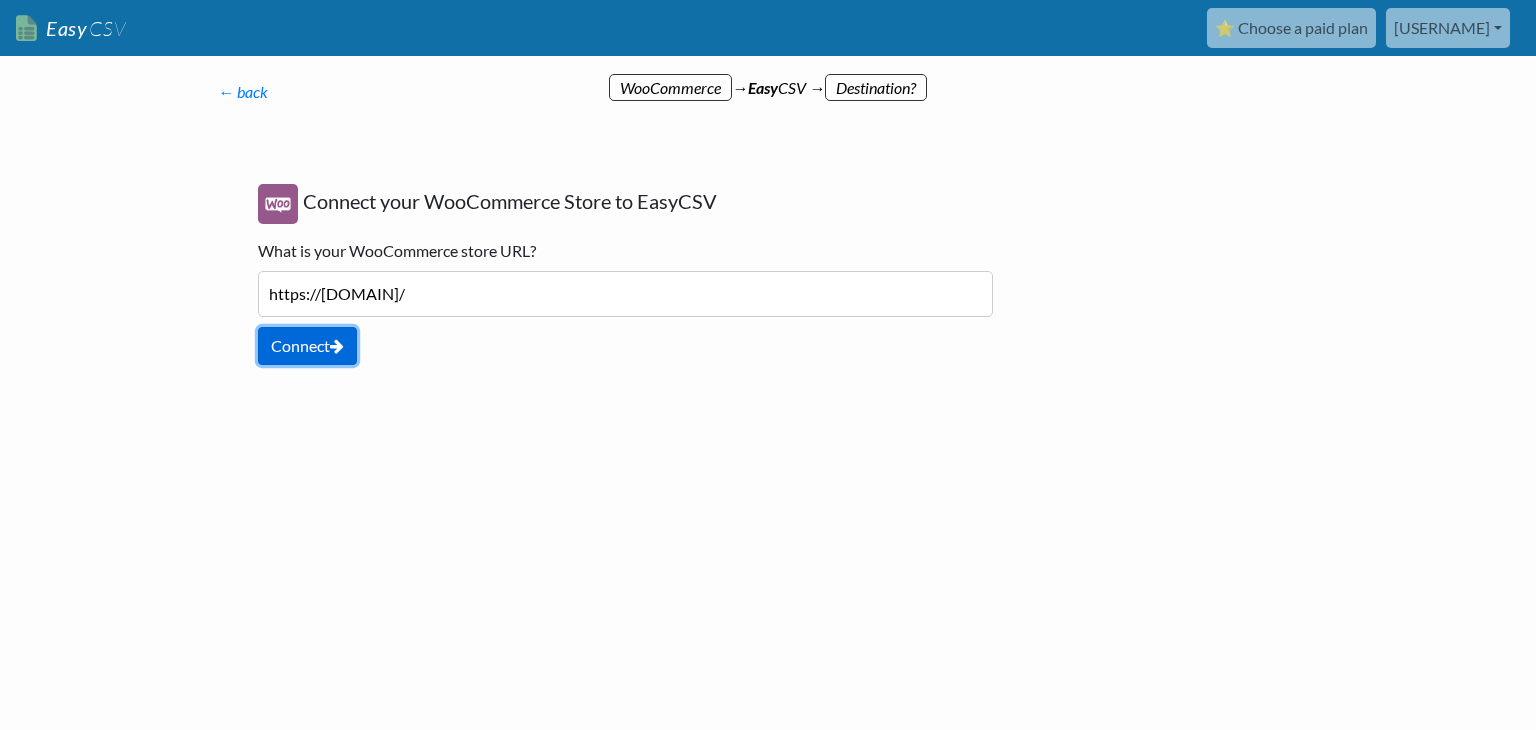 click on "Connect" at bounding box center [307, 346] 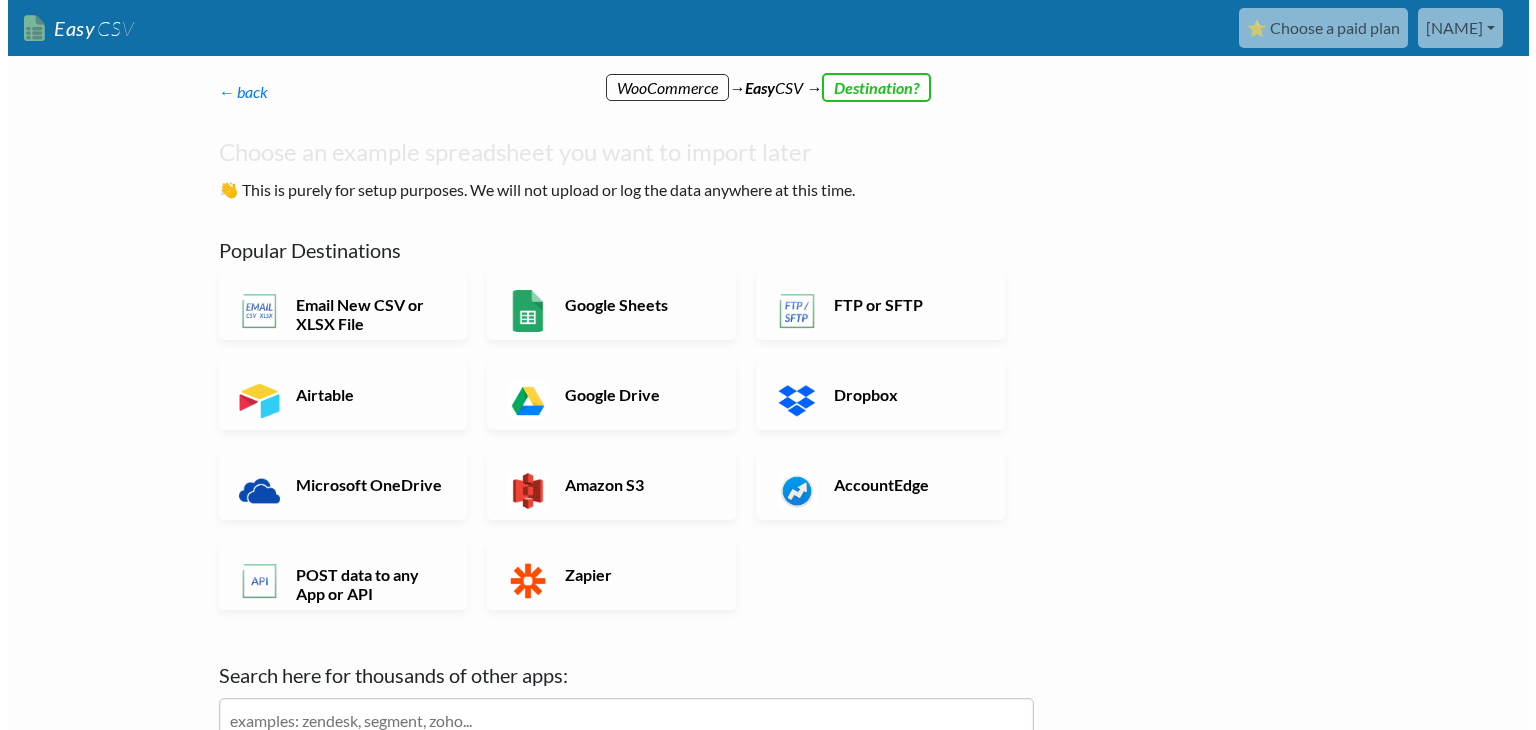 scroll, scrollTop: 0, scrollLeft: 0, axis: both 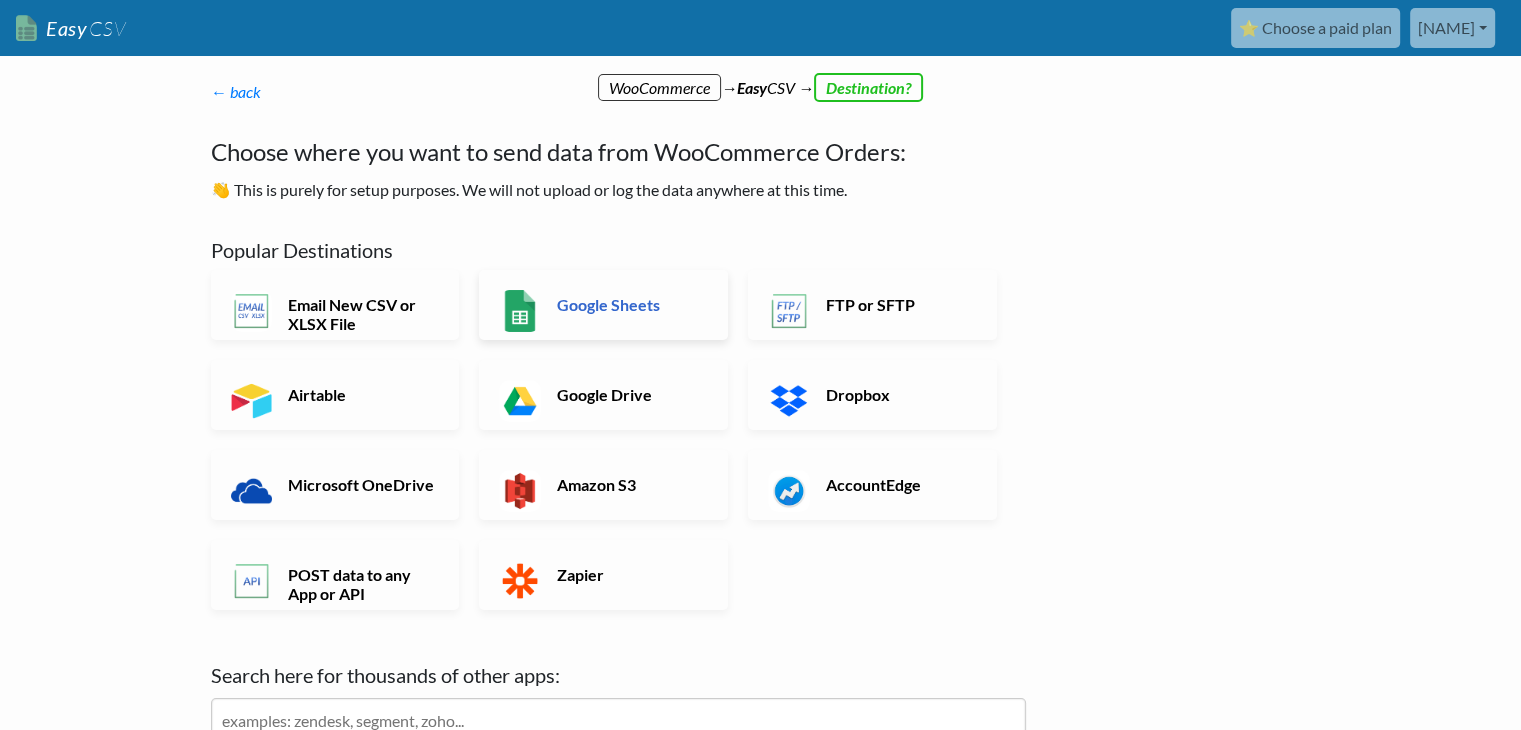 click on "Google Sheets" at bounding box center (630, 304) 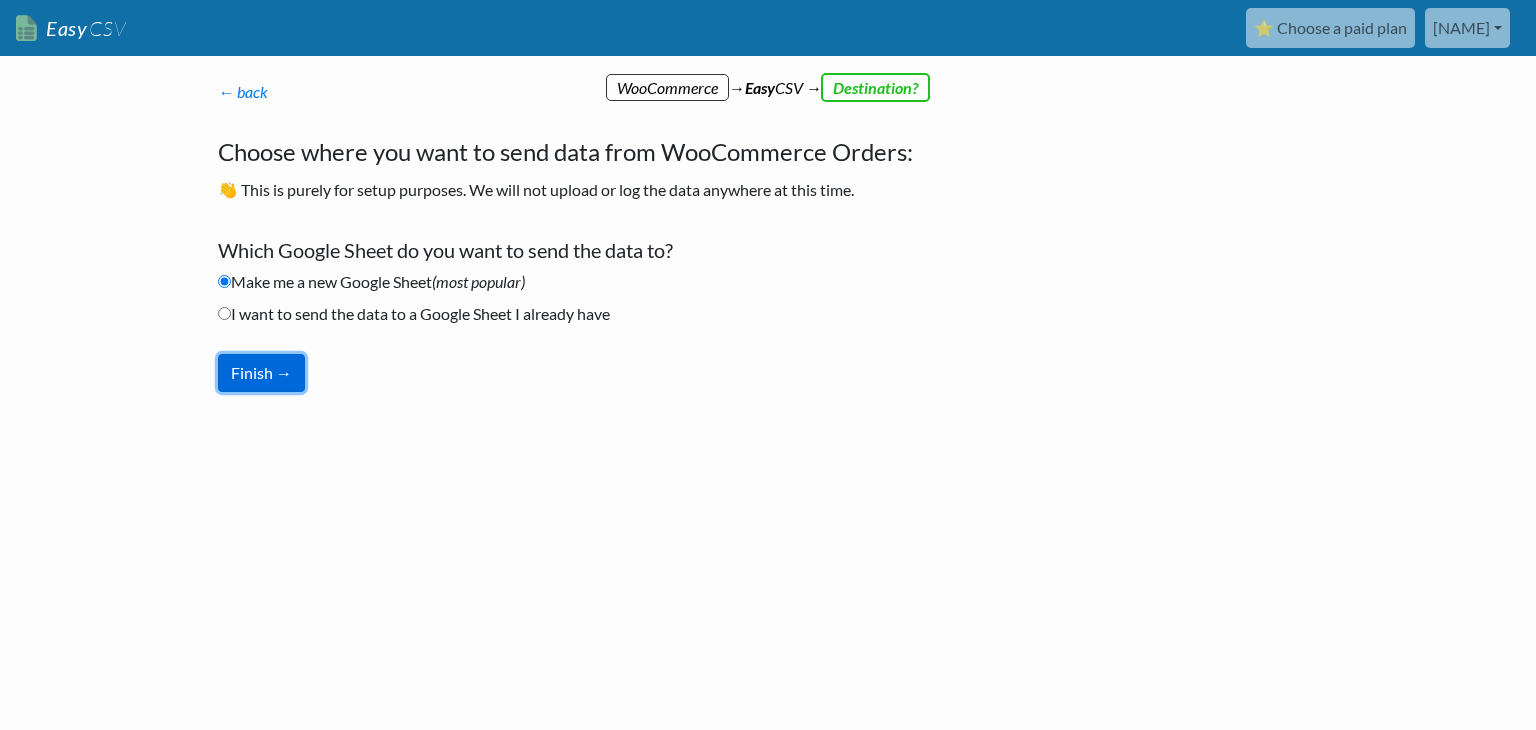 click on "Finish →" at bounding box center [261, 373] 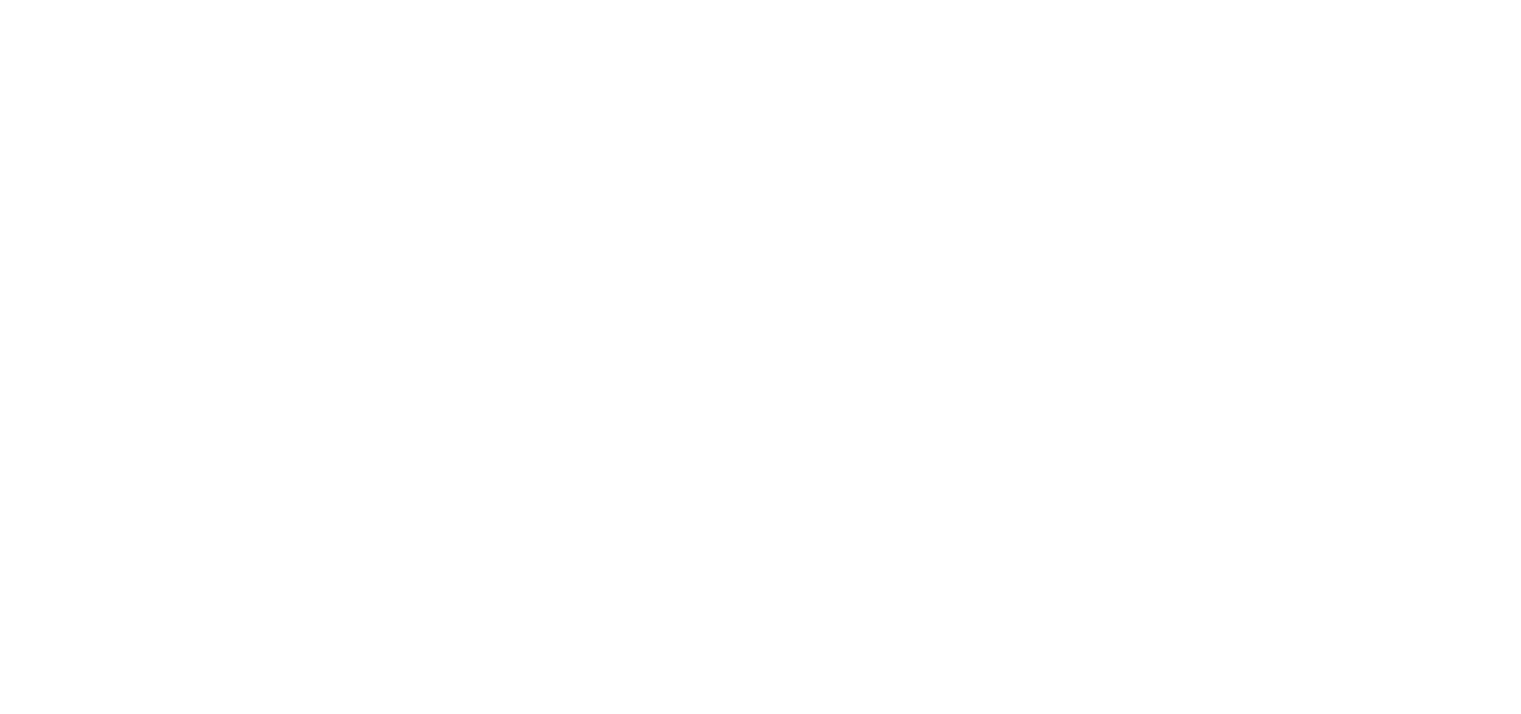 scroll, scrollTop: 0, scrollLeft: 0, axis: both 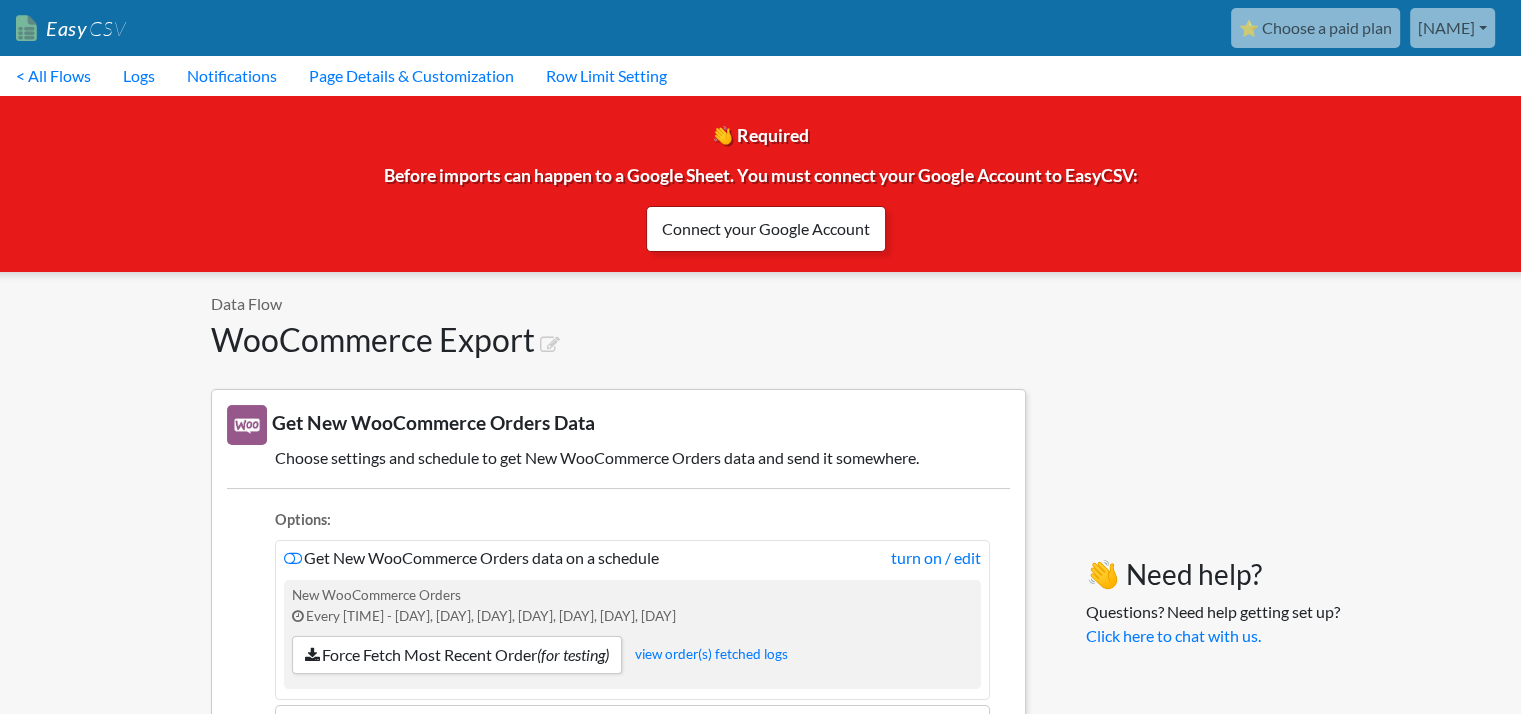 click on "Connect your Google Account" at bounding box center (766, 229) 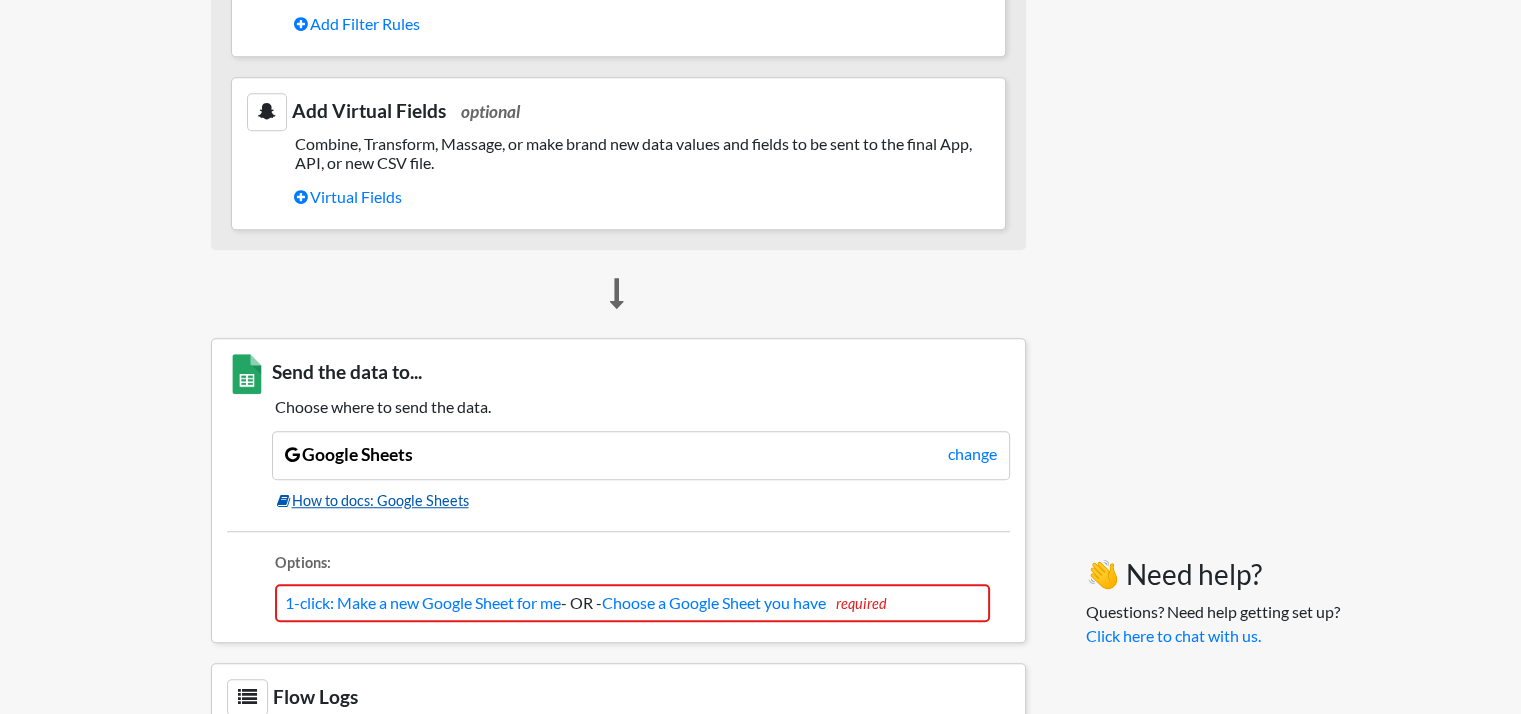 scroll, scrollTop: 1333, scrollLeft: 0, axis: vertical 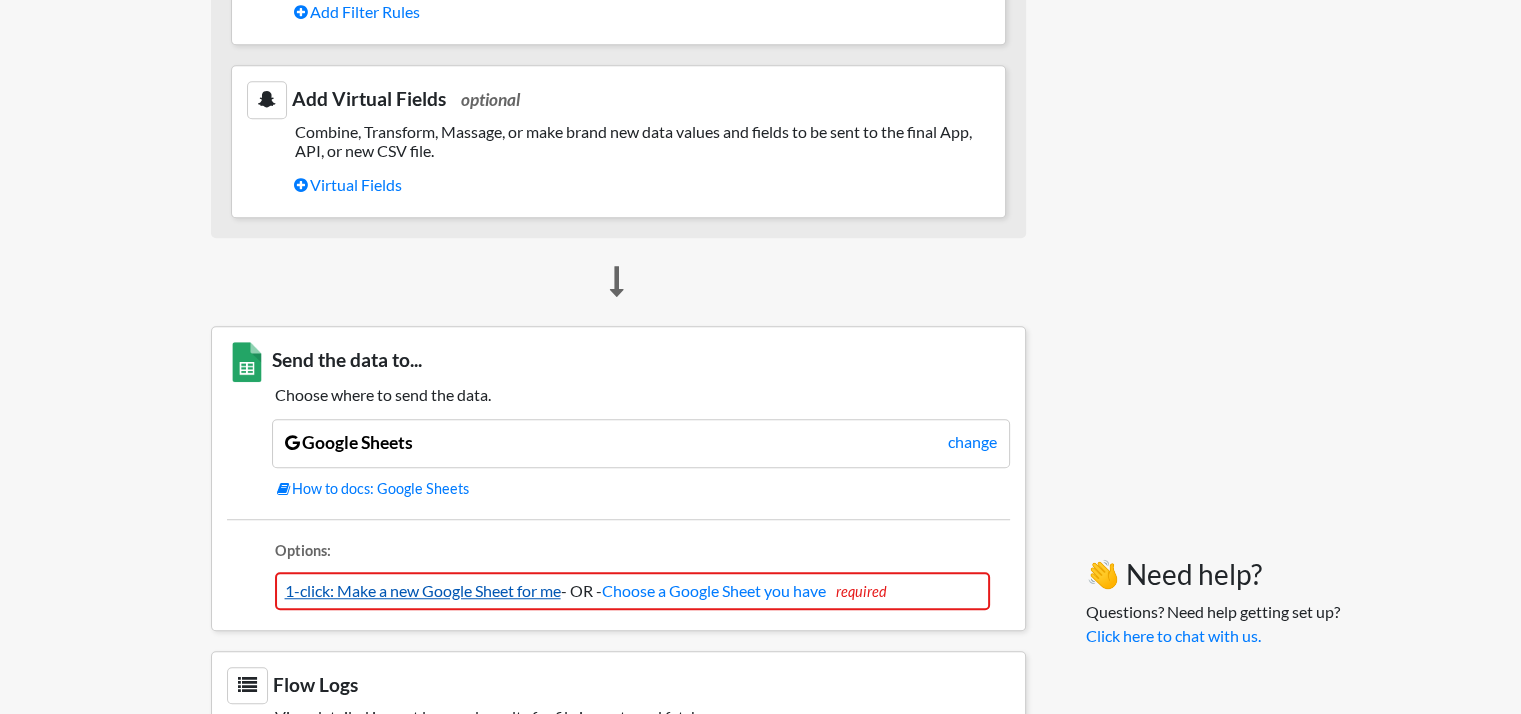 click on "1-click: Make a new Google Sheet for me" at bounding box center [423, 590] 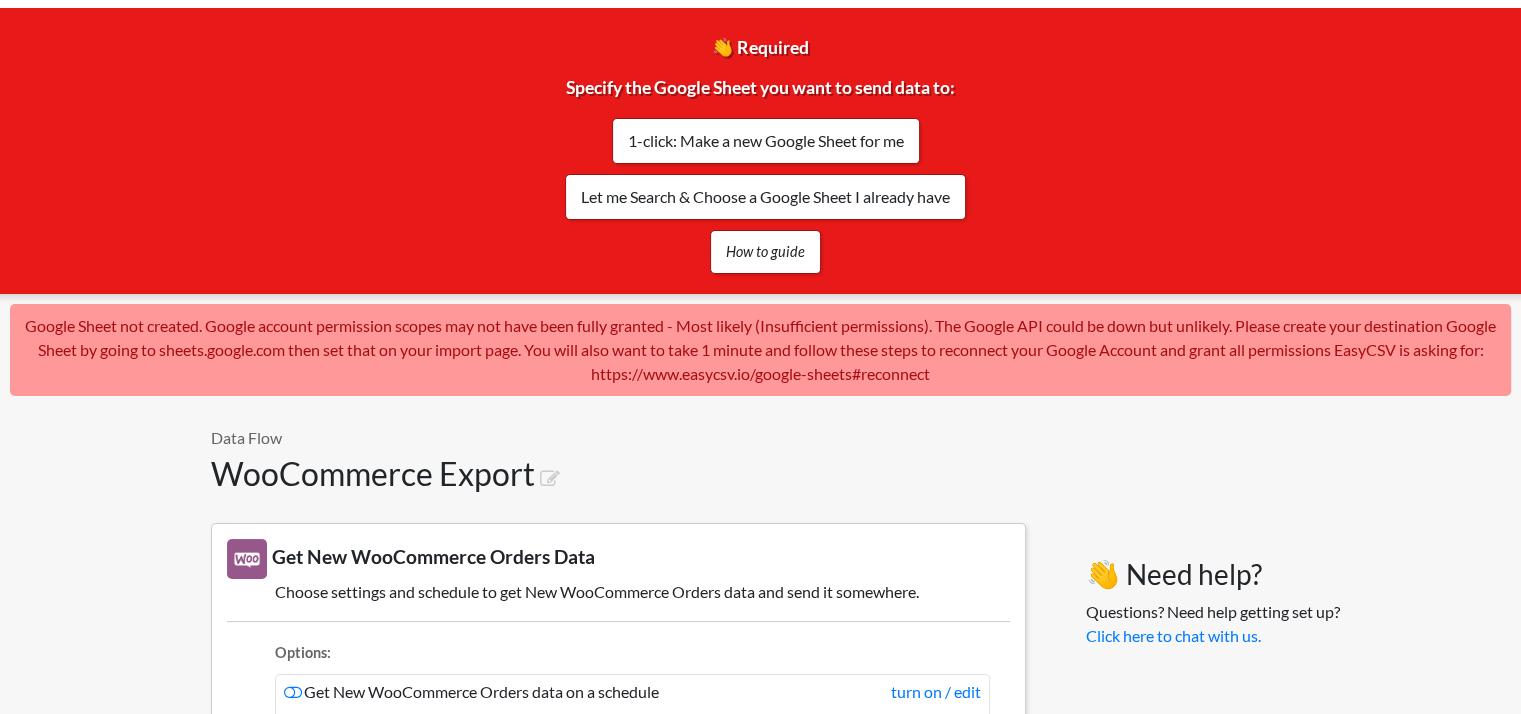 scroll, scrollTop: 100, scrollLeft: 0, axis: vertical 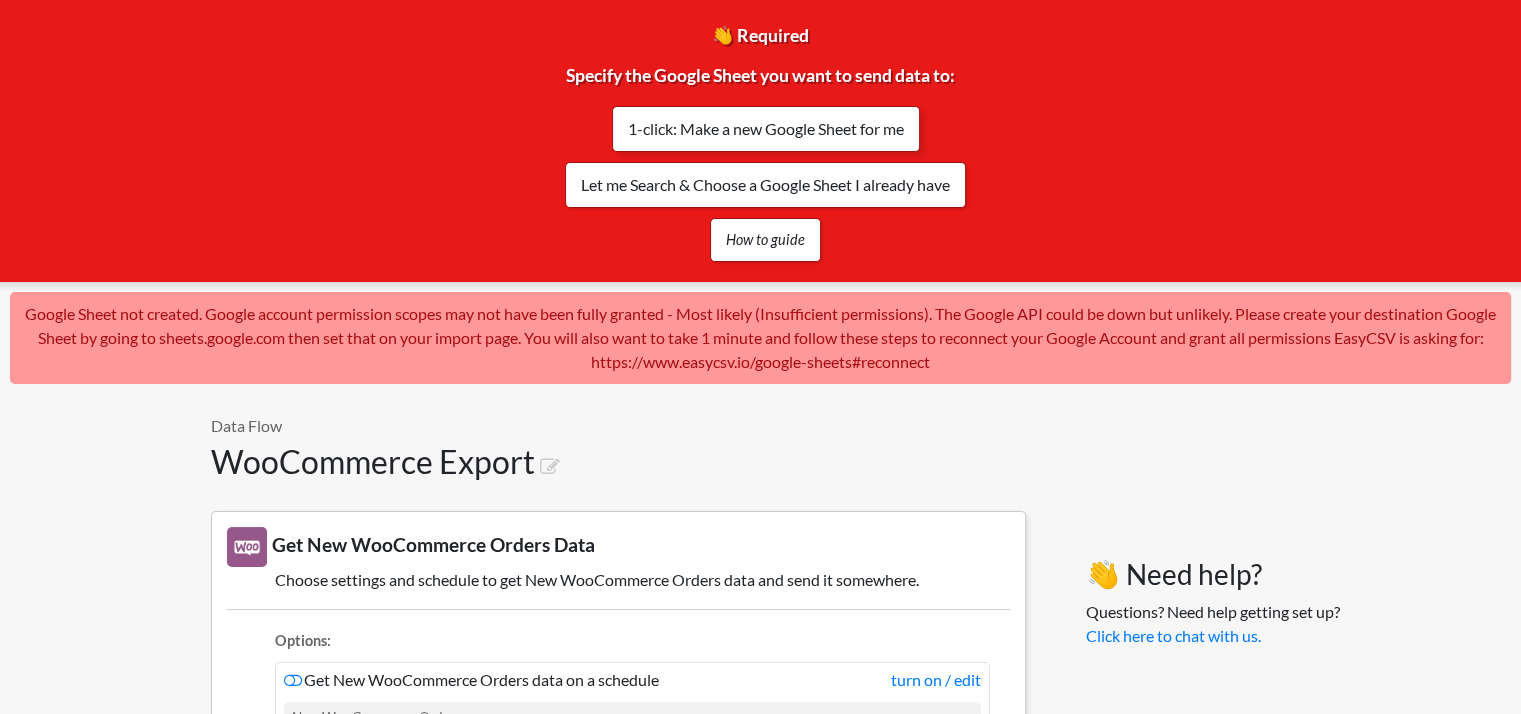 click on "1-click: Make a new Google Sheet for me" at bounding box center [766, 129] 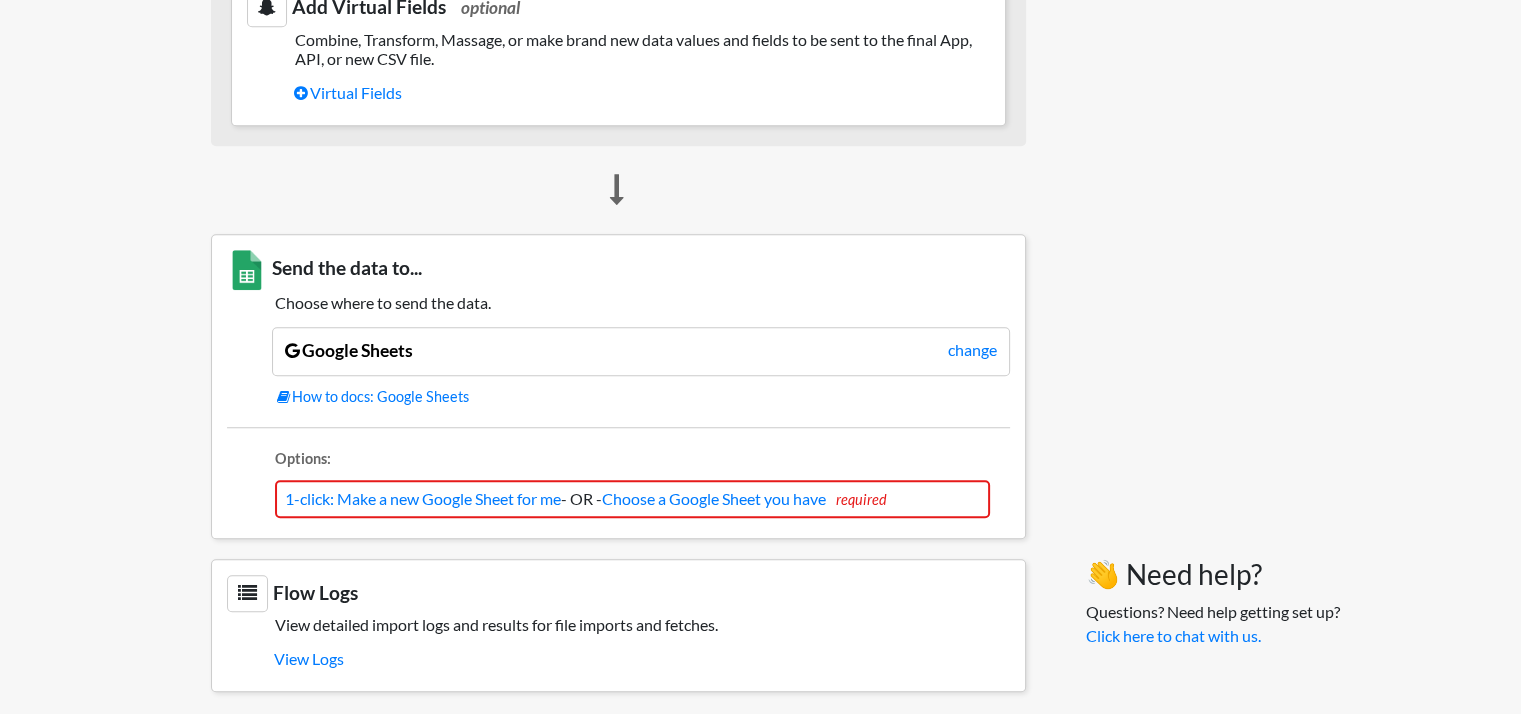 scroll, scrollTop: 1479, scrollLeft: 0, axis: vertical 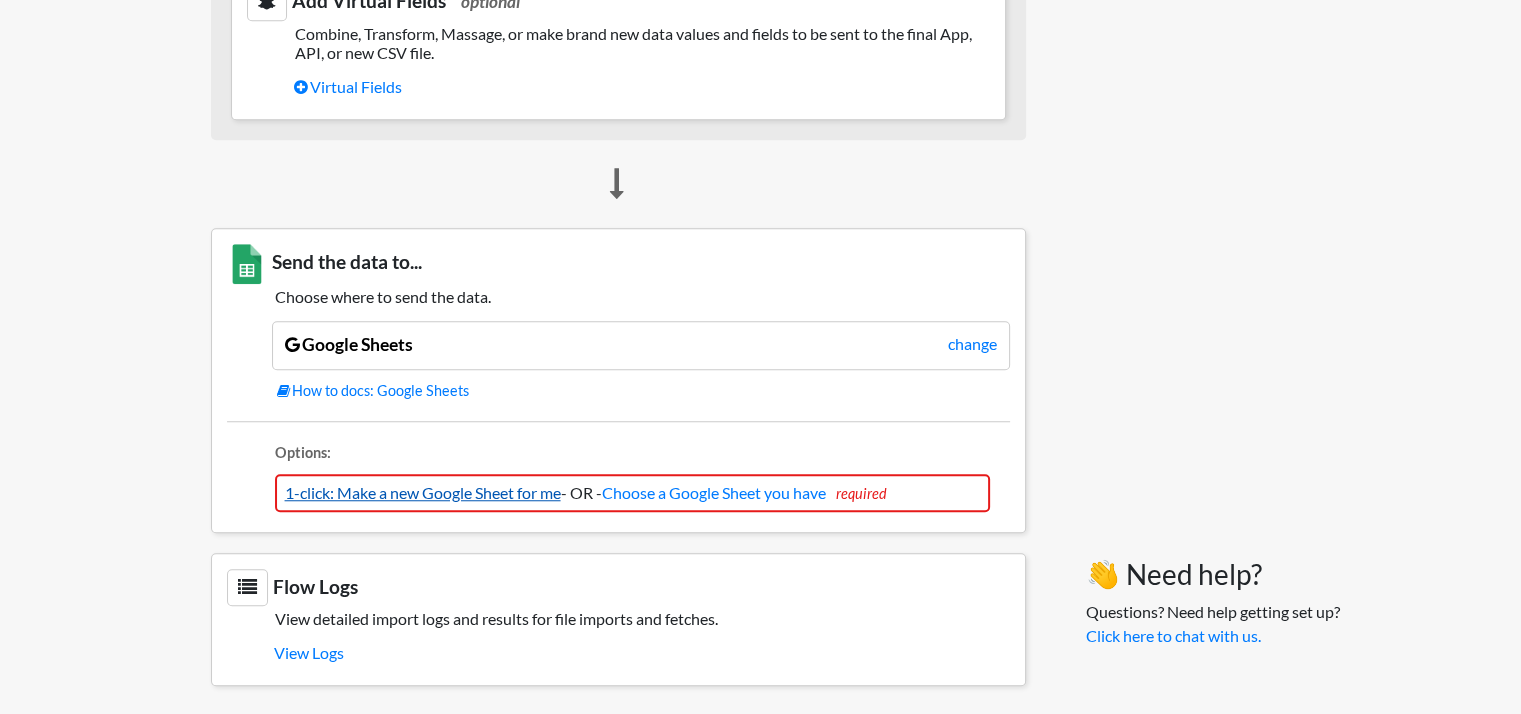 click on "1-click: Make a new Google Sheet for me" at bounding box center (423, 492) 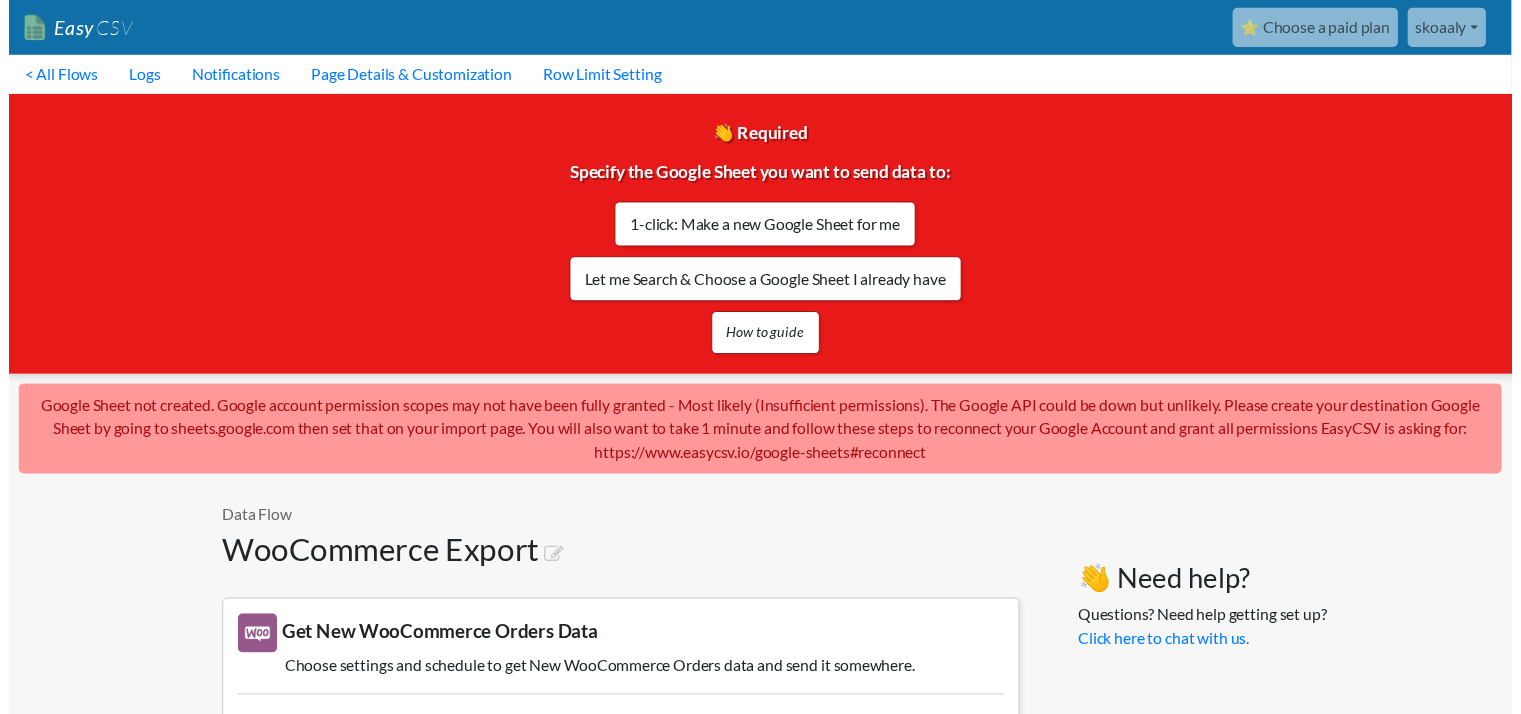 scroll, scrollTop: 0, scrollLeft: 0, axis: both 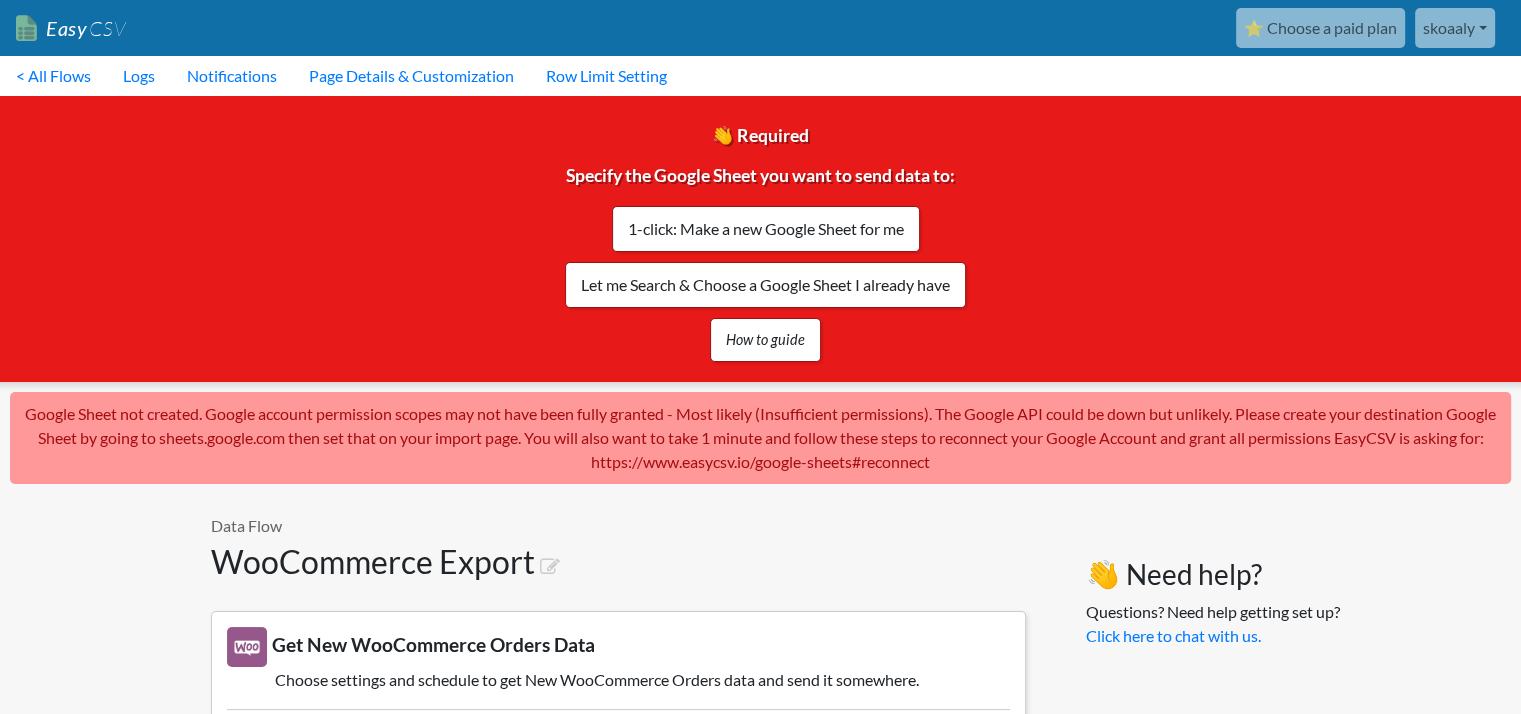 click on "skoaaly" at bounding box center (1455, 28) 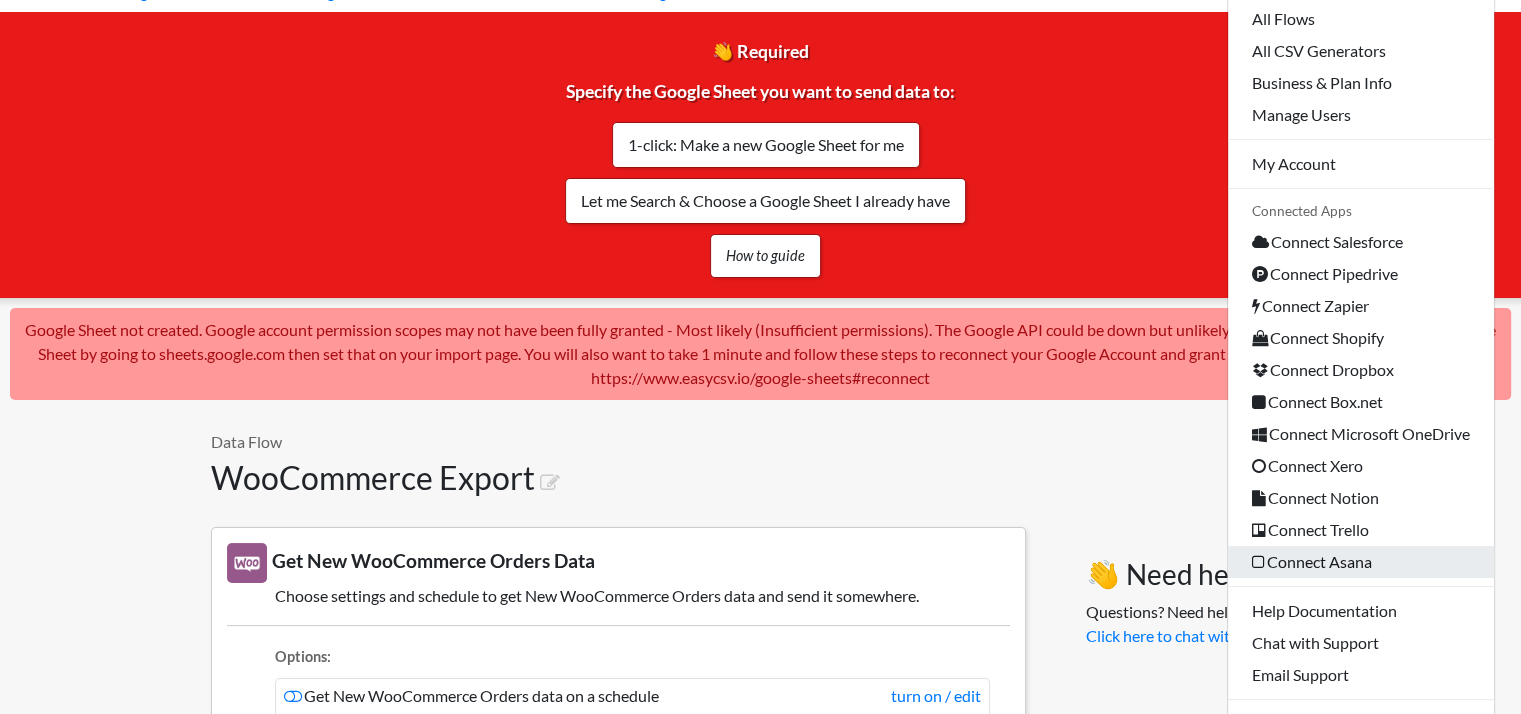 scroll, scrollTop: 133, scrollLeft: 0, axis: vertical 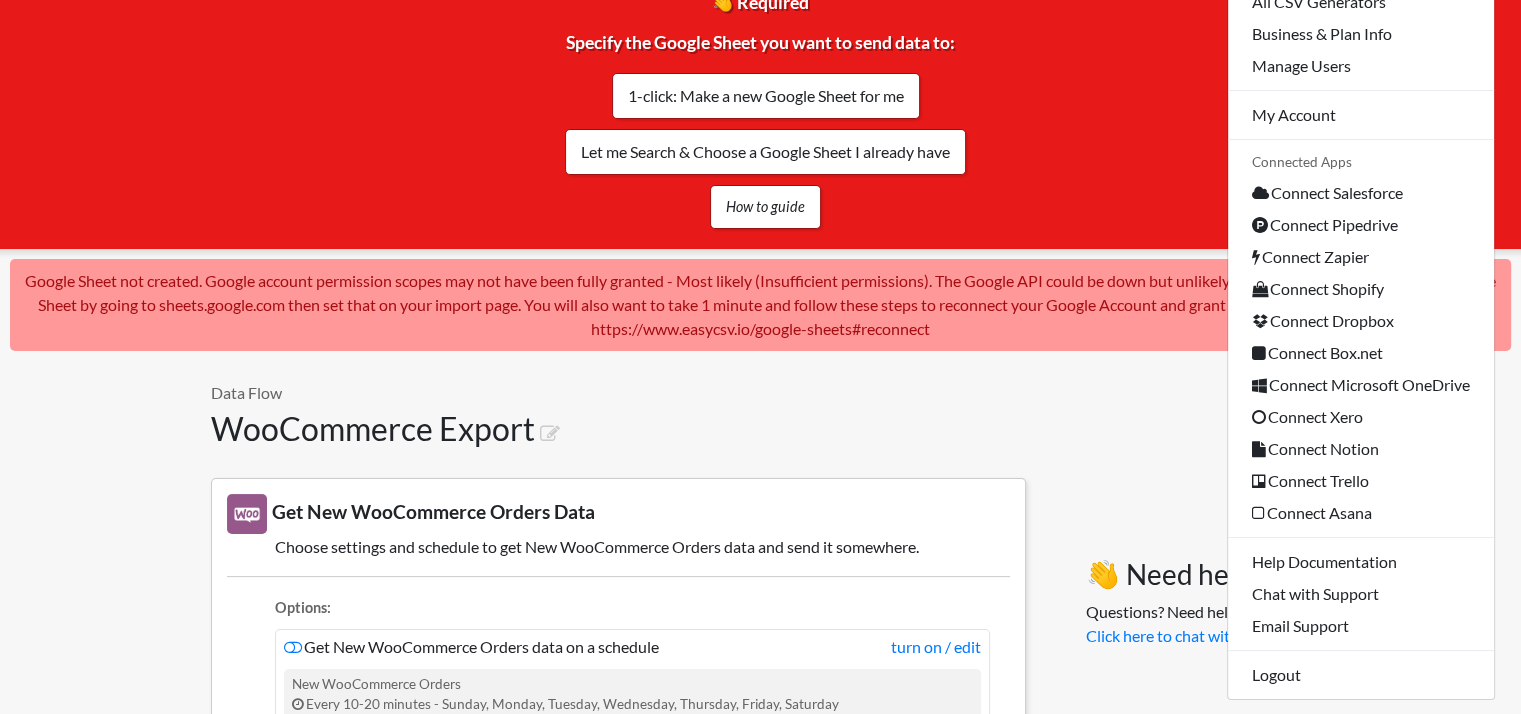click on "Easy CSV
⭐ Choose a paid plan
[USERNAME]
[USERNAME]
All Flows
All CSV Generators
Business & Plan Info
Manage Users
My Account
Connected Apps
Connect Salesforce
Connect Pipedrive
Connect Zapier
Connect Shopify
Connect Dropbox
Connect Box.net
Connect Microsoft OneDrive
Connect Xero
Connect Notion
Connect Trello
Connect Asana
Help Documentation
Chat with Support
Email Support
Logout" at bounding box center [760, 959] 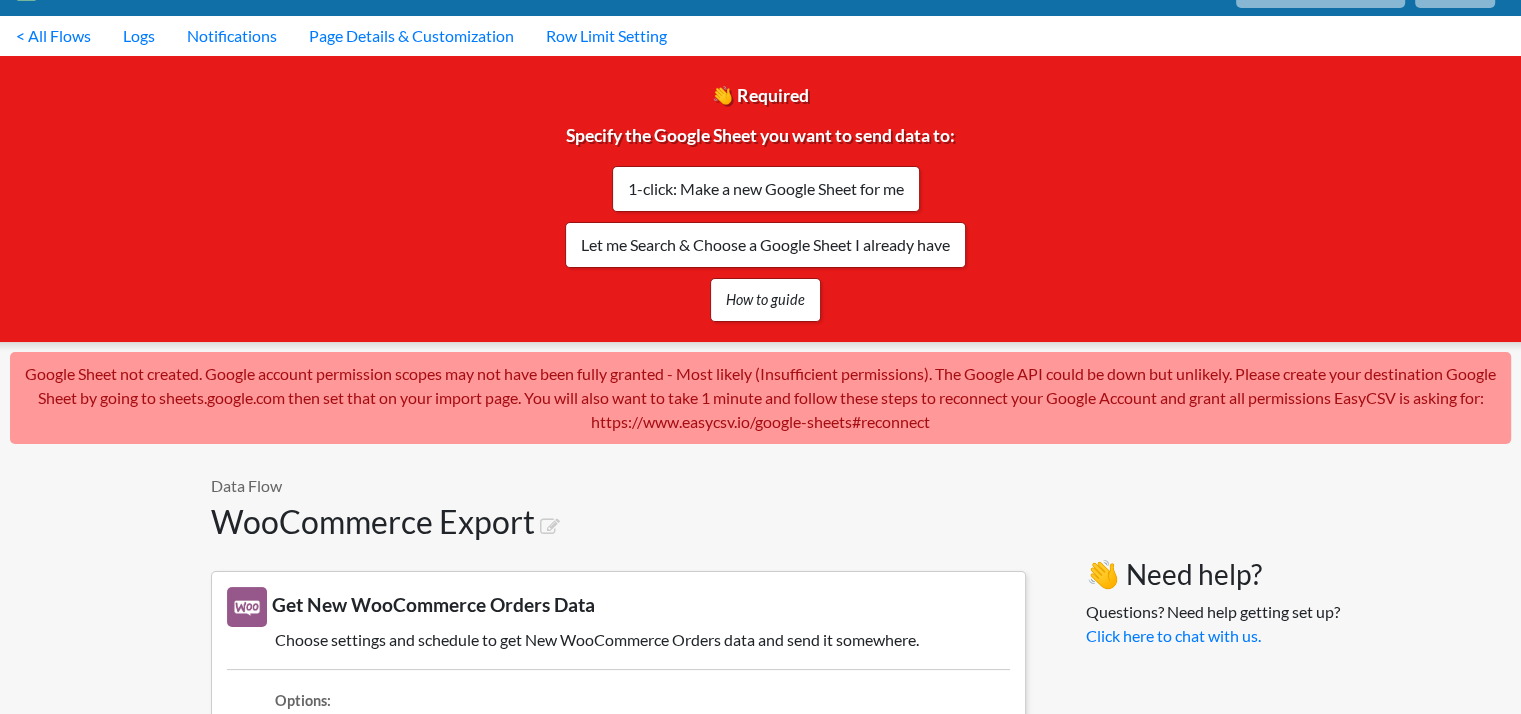 scroll, scrollTop: 33, scrollLeft: 0, axis: vertical 